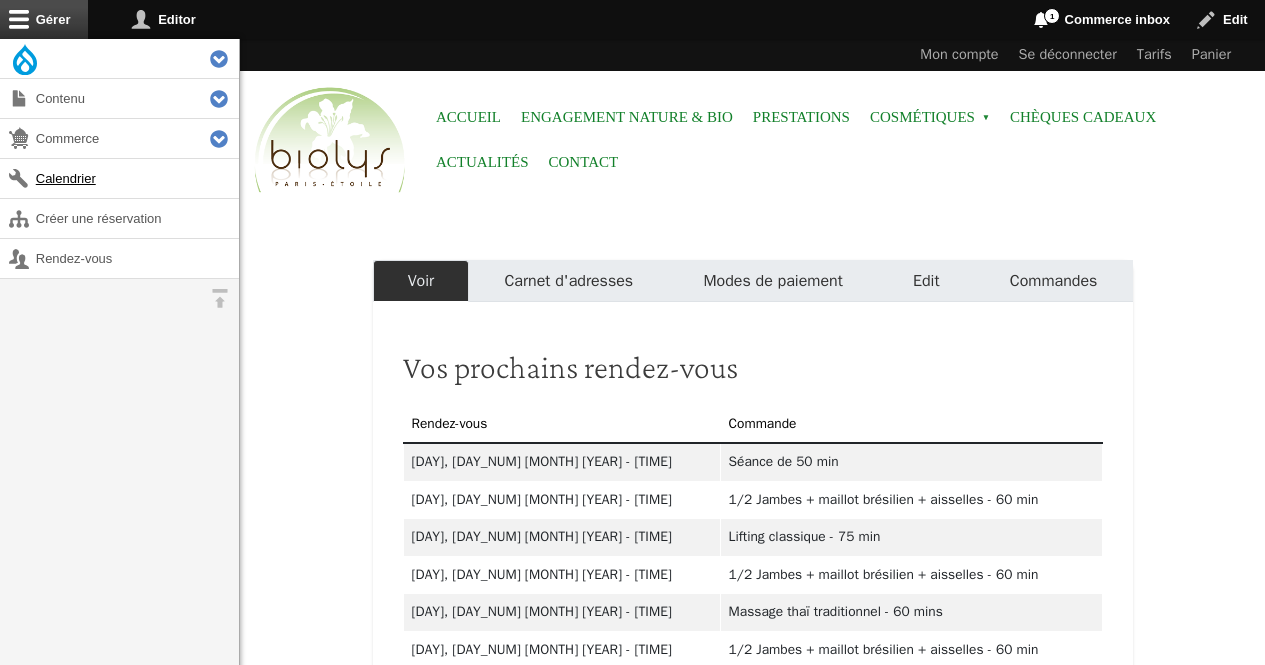 scroll, scrollTop: 0, scrollLeft: 0, axis: both 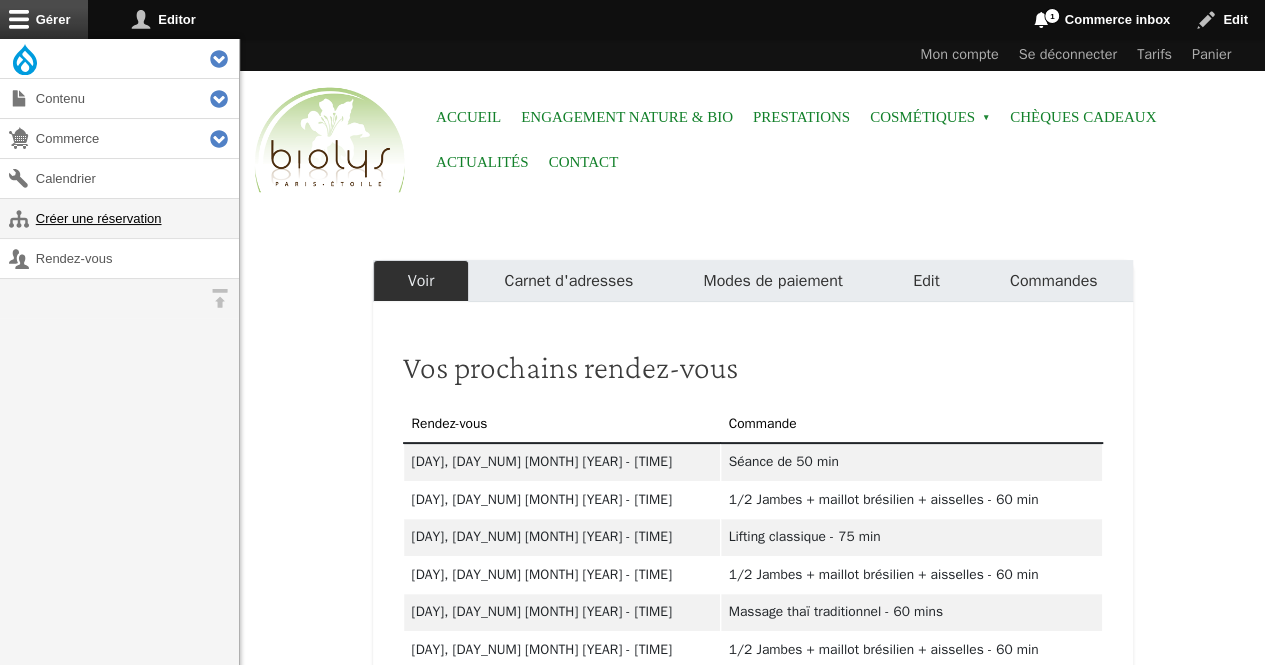 click on "Créer une réservation" at bounding box center [119, 218] 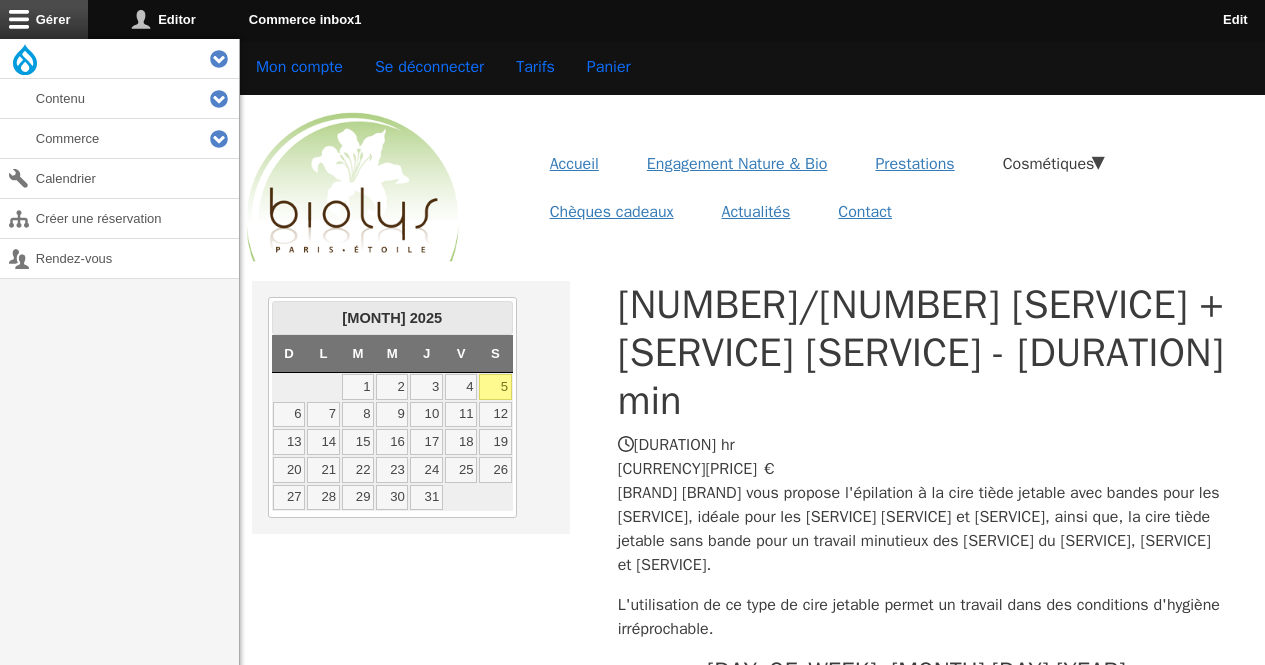 scroll, scrollTop: 0, scrollLeft: 0, axis: both 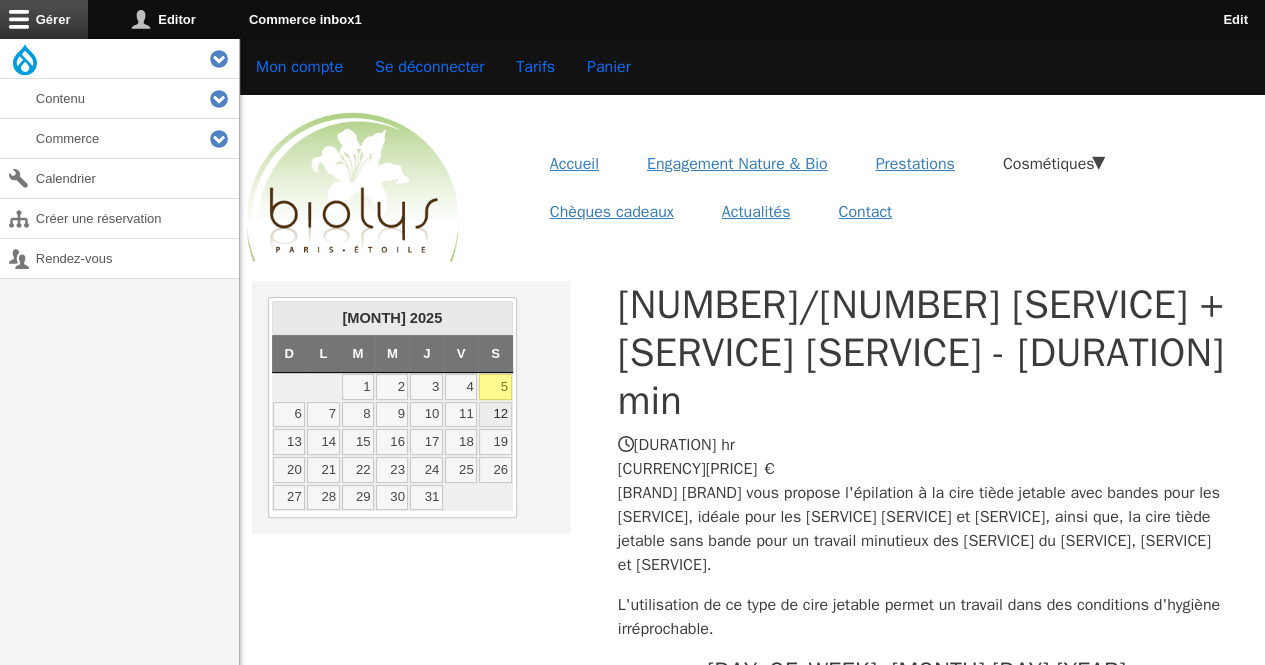 click on "12" at bounding box center [495, 415] 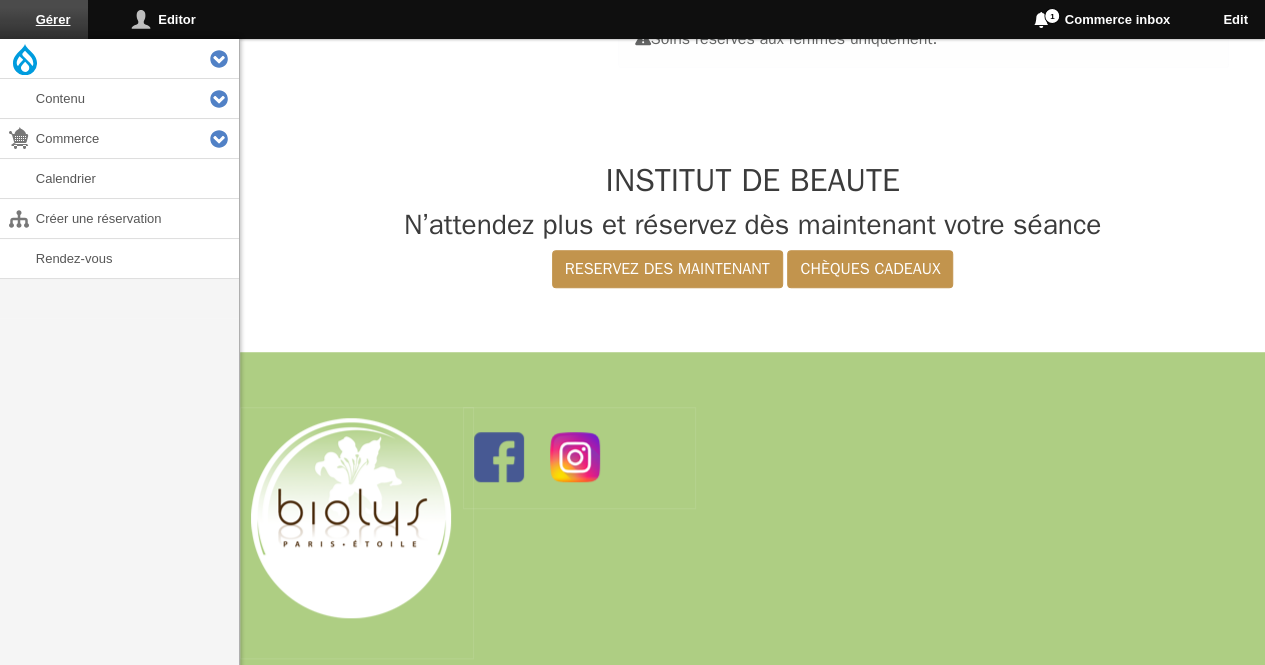 scroll, scrollTop: 565, scrollLeft: 0, axis: vertical 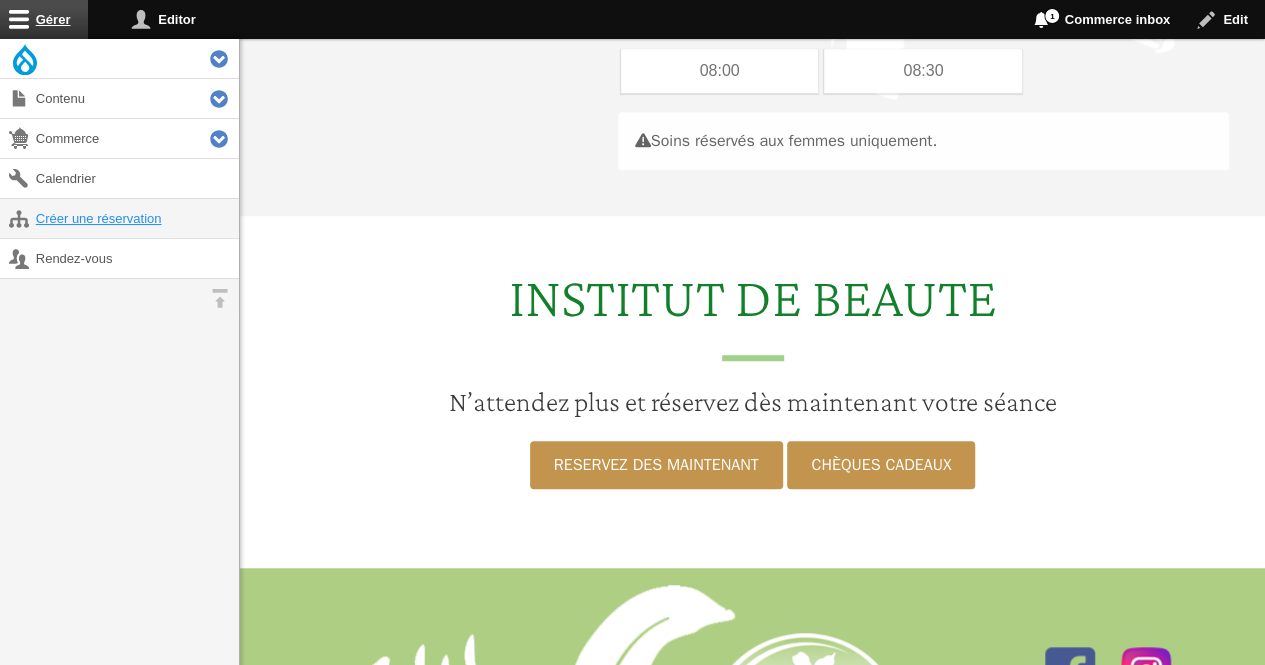 click on "Créer une réservation" at bounding box center (119, 218) 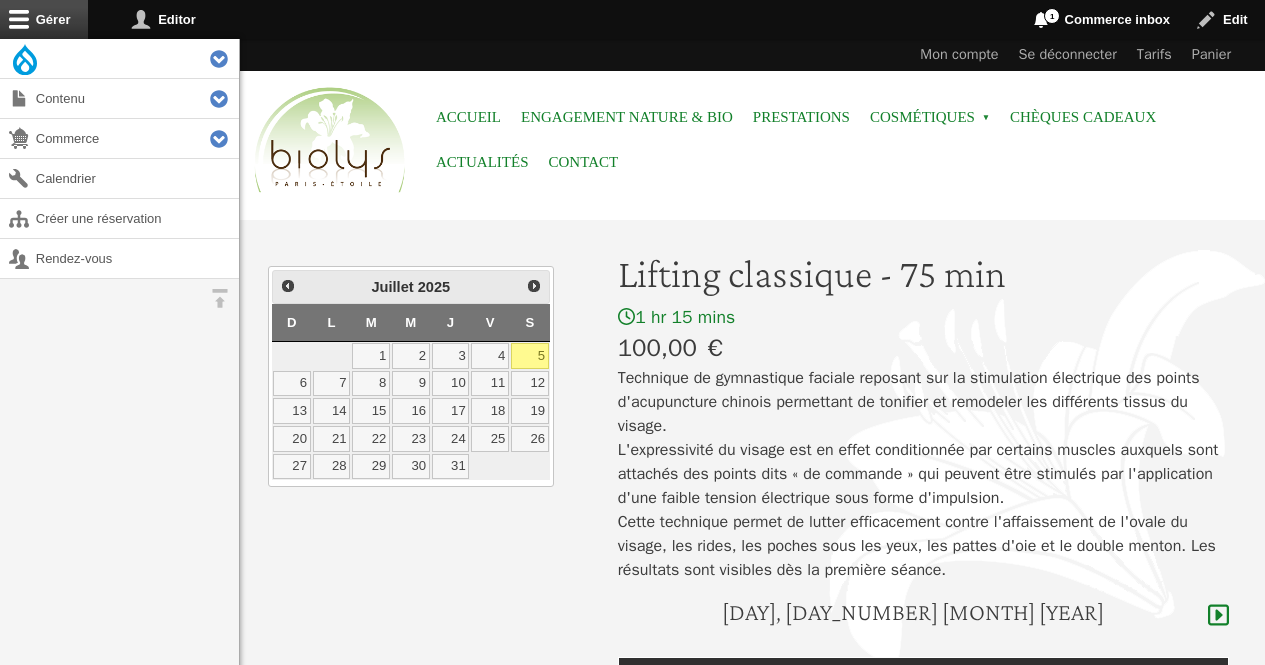 scroll, scrollTop: 0, scrollLeft: 0, axis: both 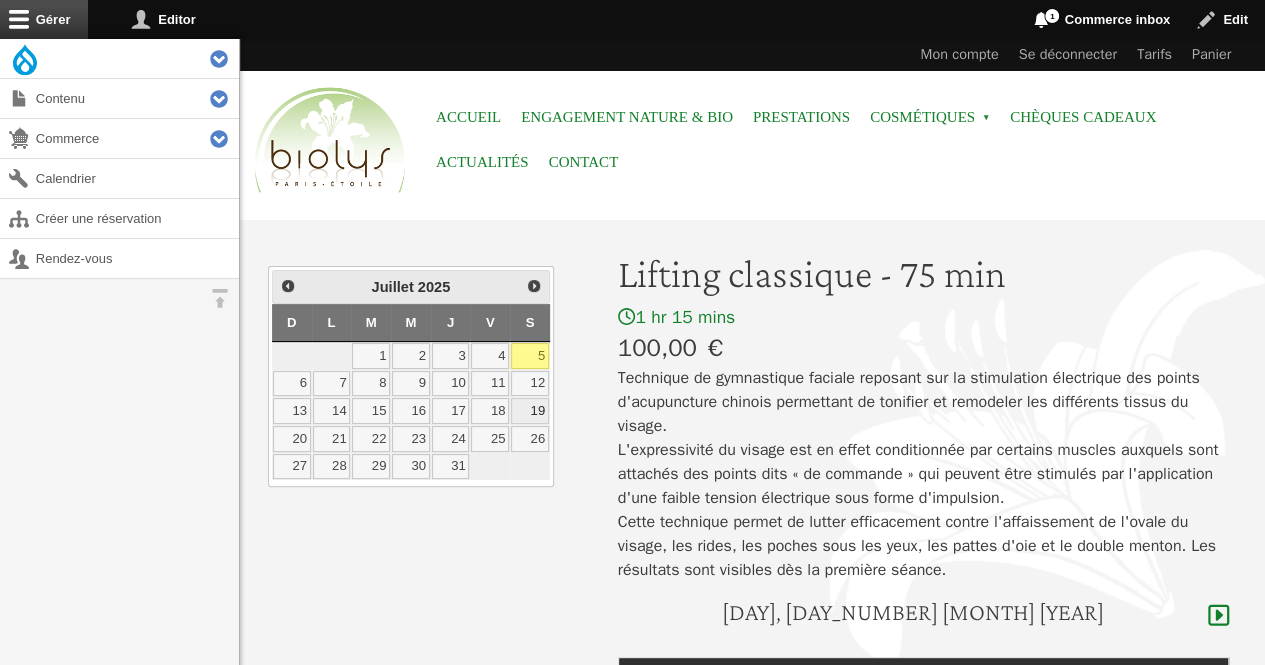 click on "19" at bounding box center [530, 411] 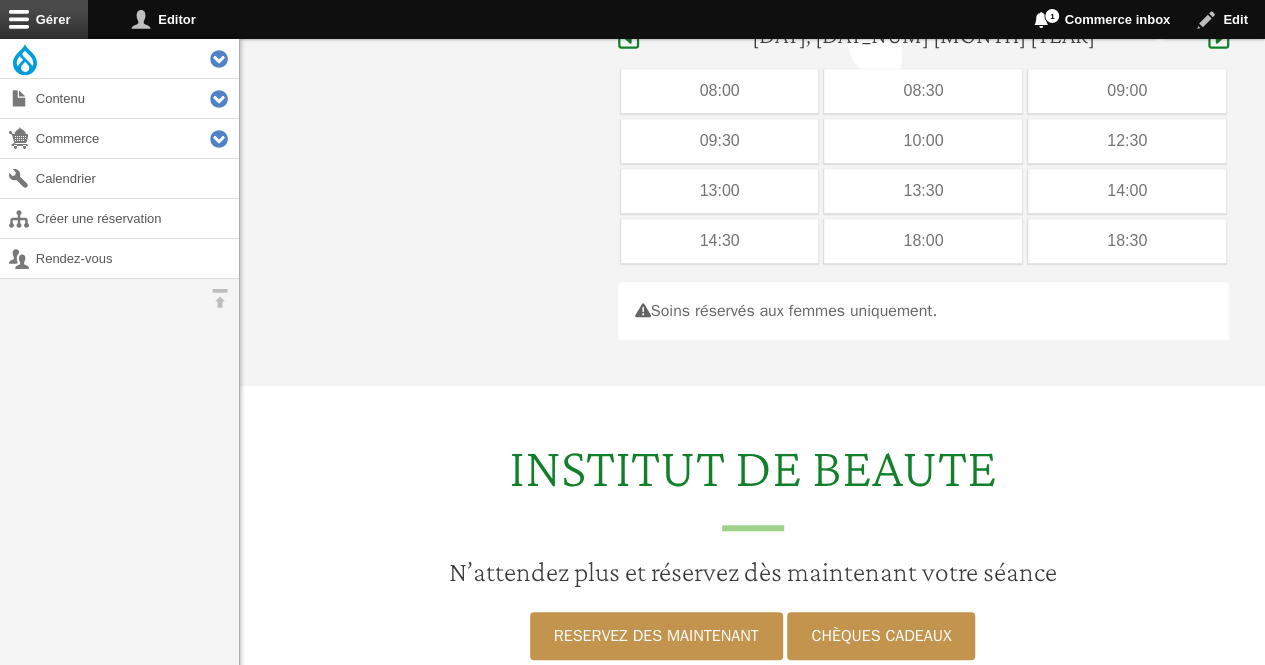 scroll, scrollTop: 597, scrollLeft: 0, axis: vertical 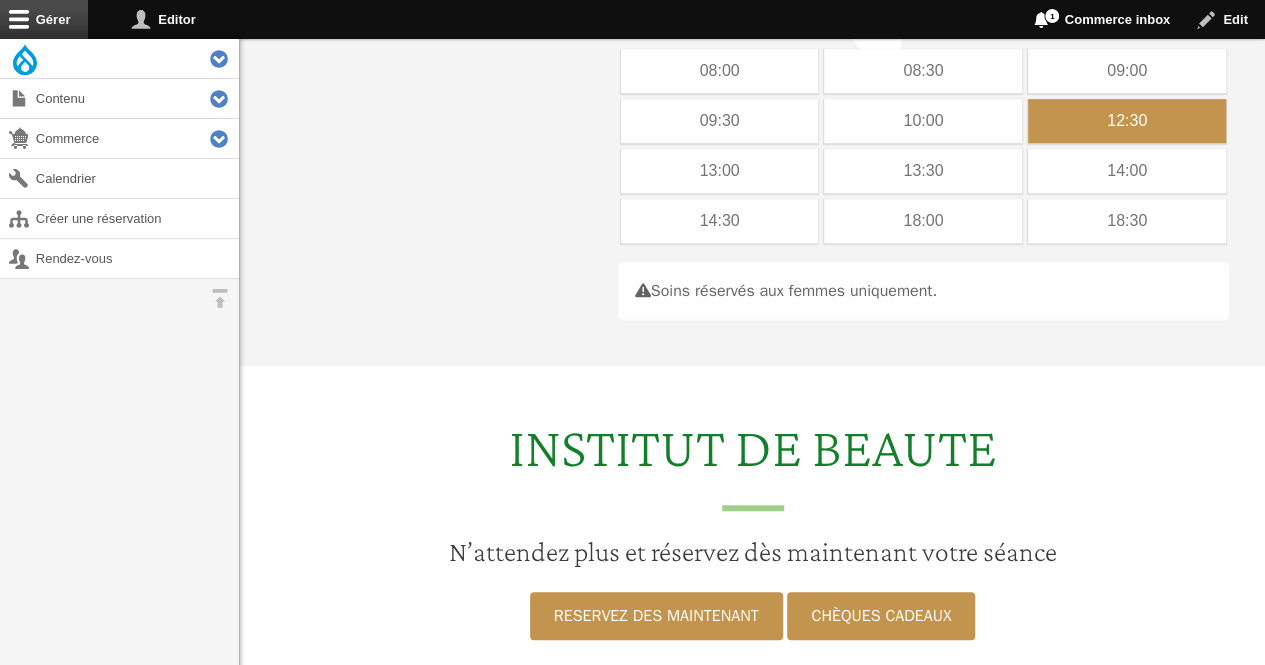 click on "12:30" at bounding box center (1127, 121) 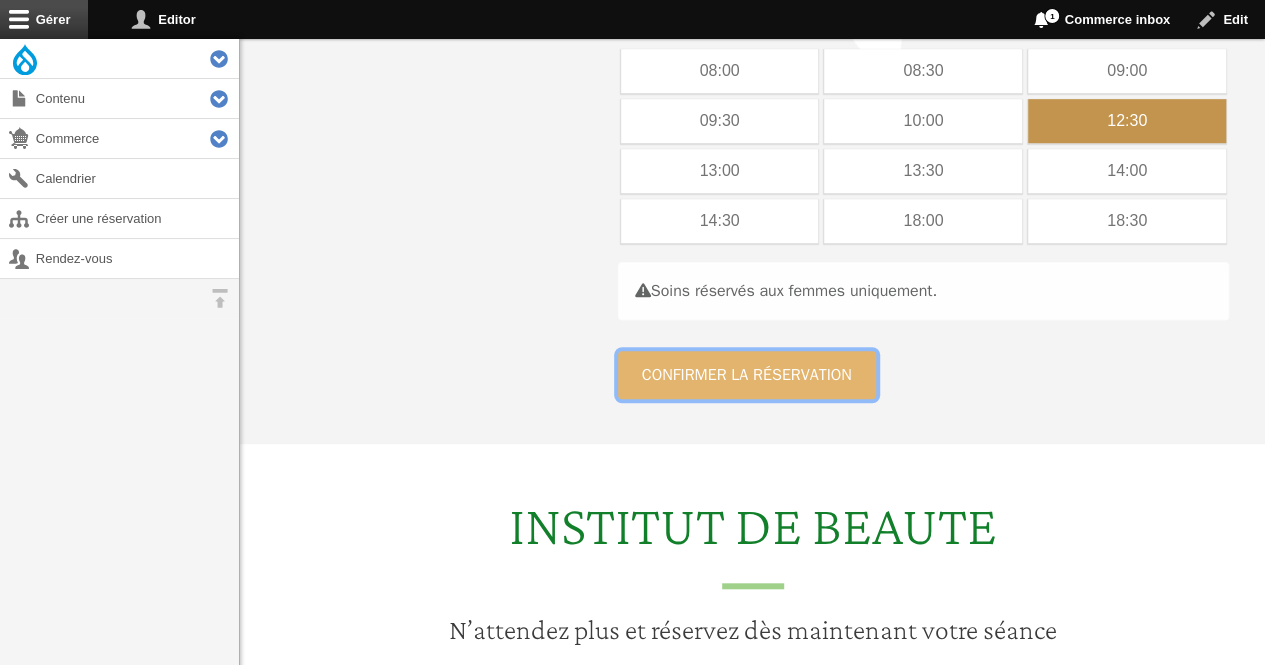 click on "Confirmer la réservation" at bounding box center (747, 375) 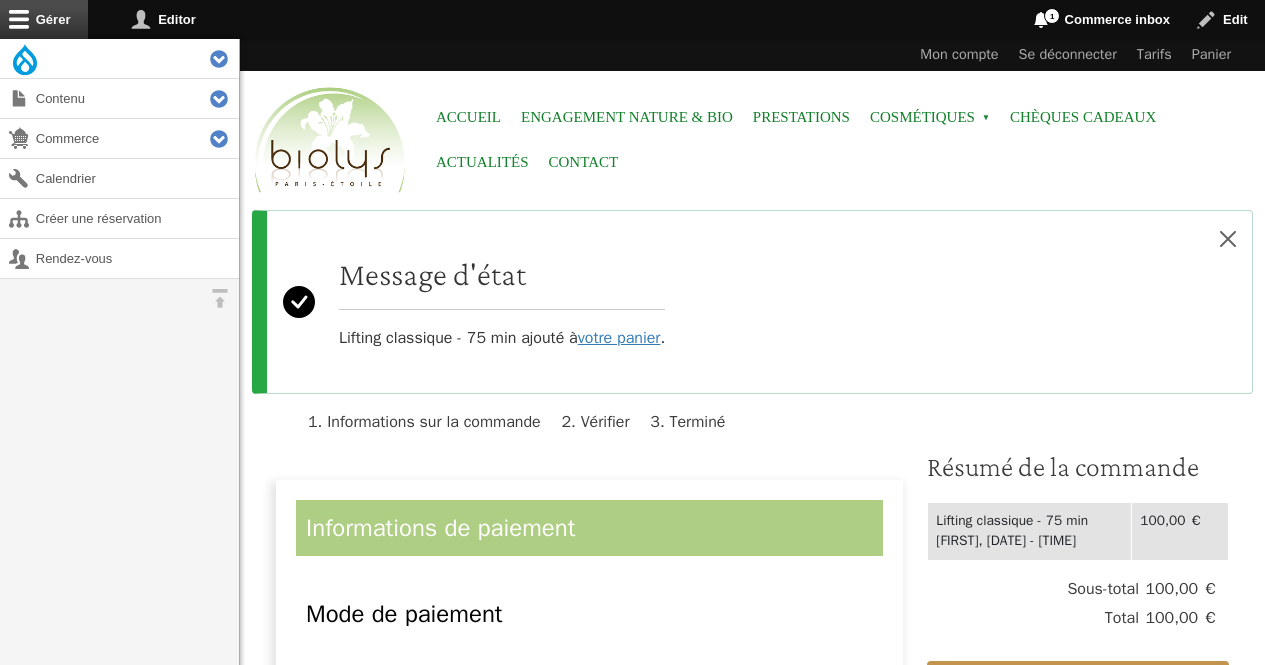 scroll, scrollTop: 0, scrollLeft: 0, axis: both 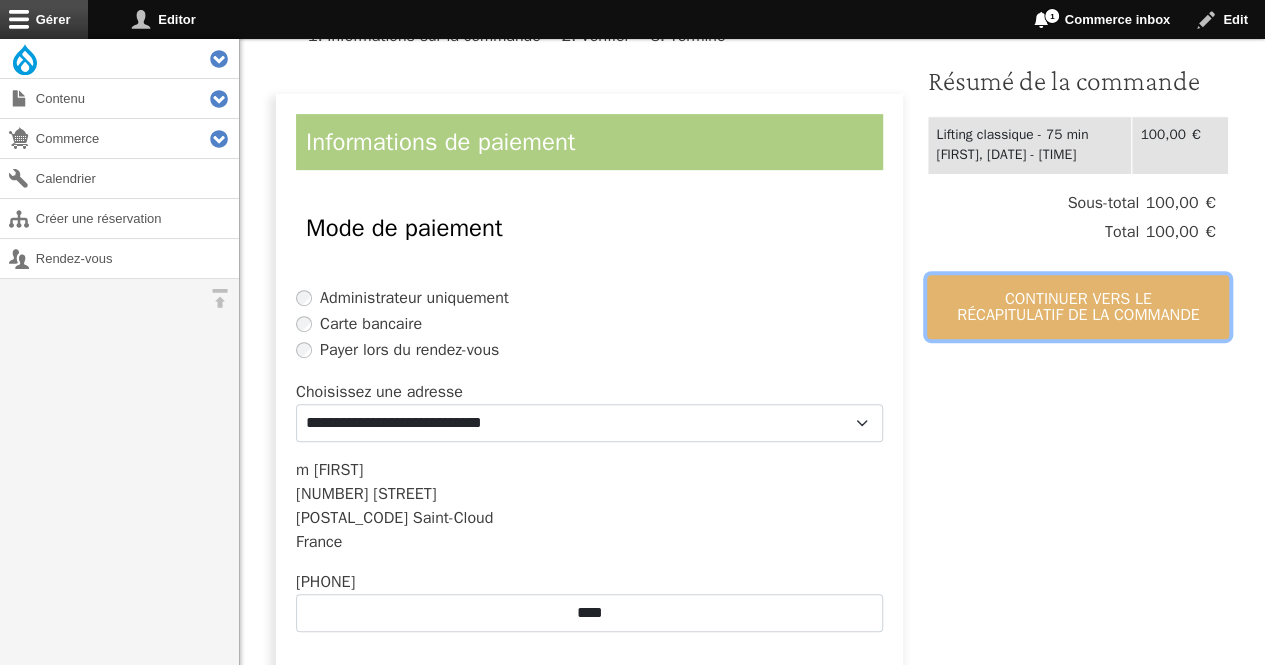 click on "Continuer vers le récapitulatif de la commande" at bounding box center (1078, 307) 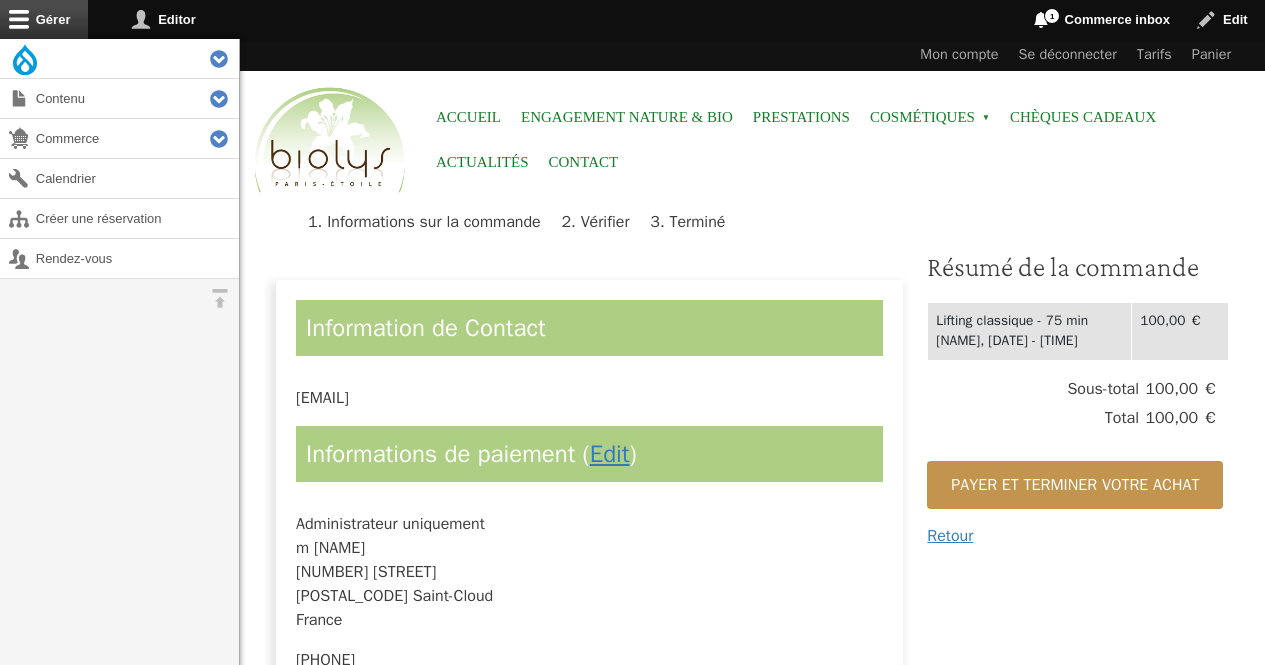 scroll, scrollTop: 0, scrollLeft: 0, axis: both 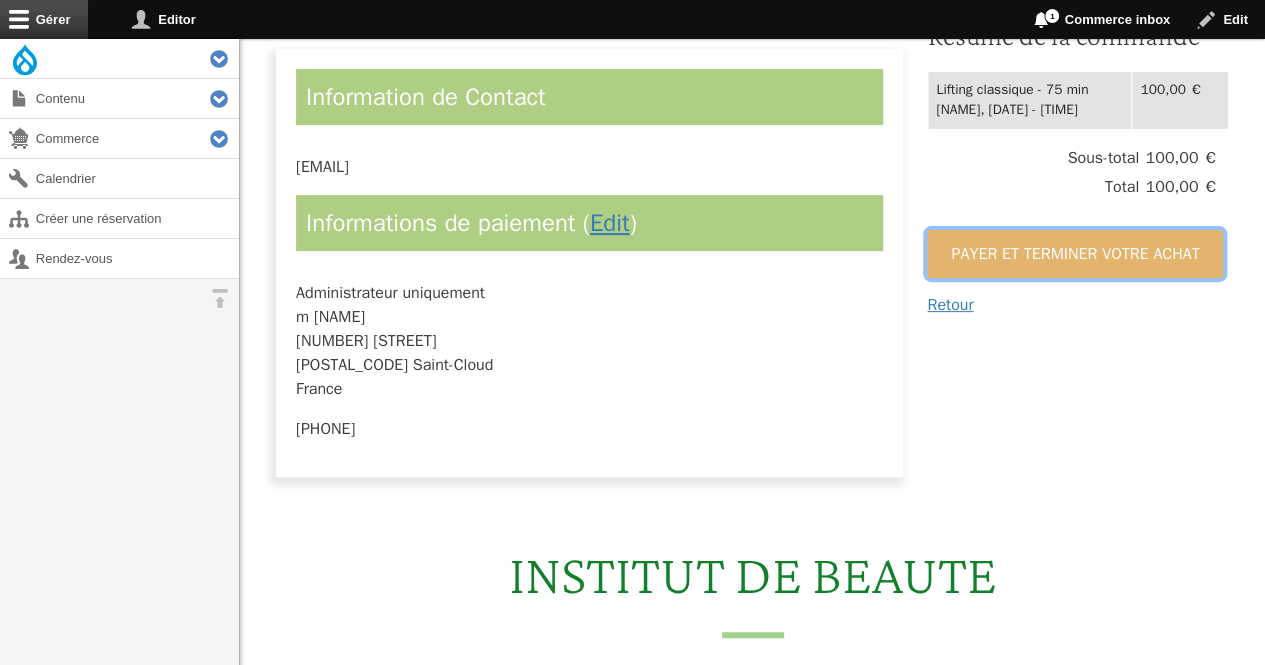 click on "Payer et terminer votre achat" at bounding box center (1075, 254) 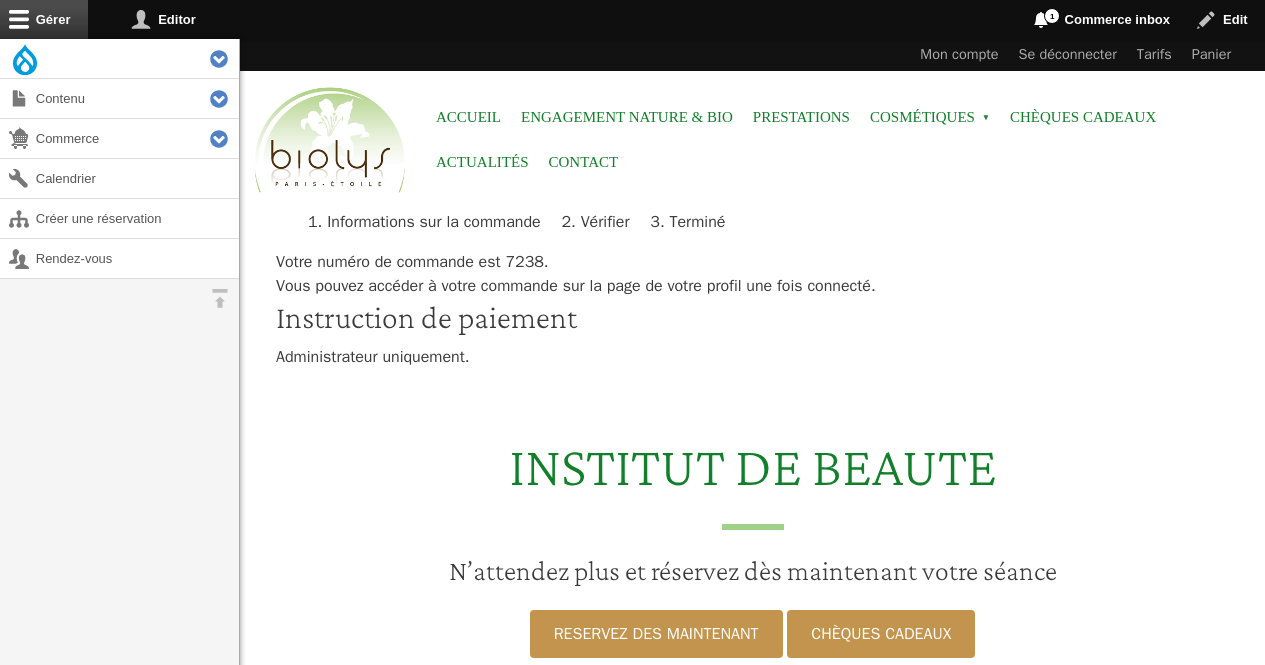 scroll, scrollTop: 0, scrollLeft: 0, axis: both 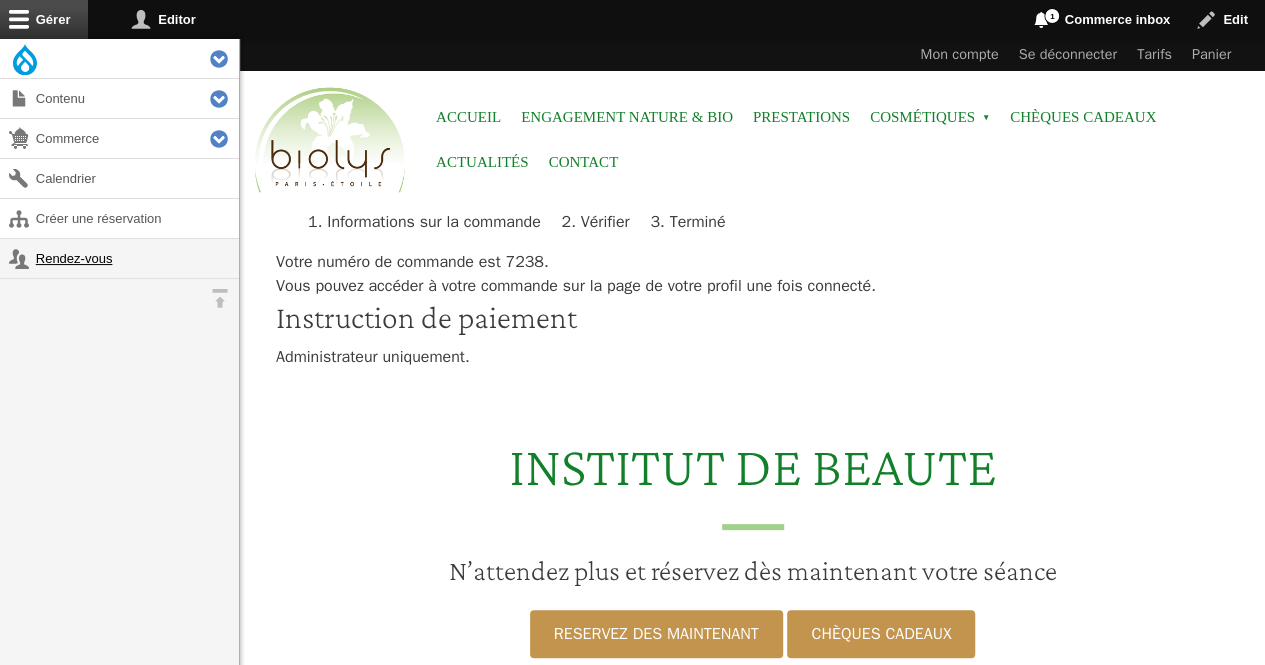 click on "Rendez-vous" at bounding box center (119, 258) 